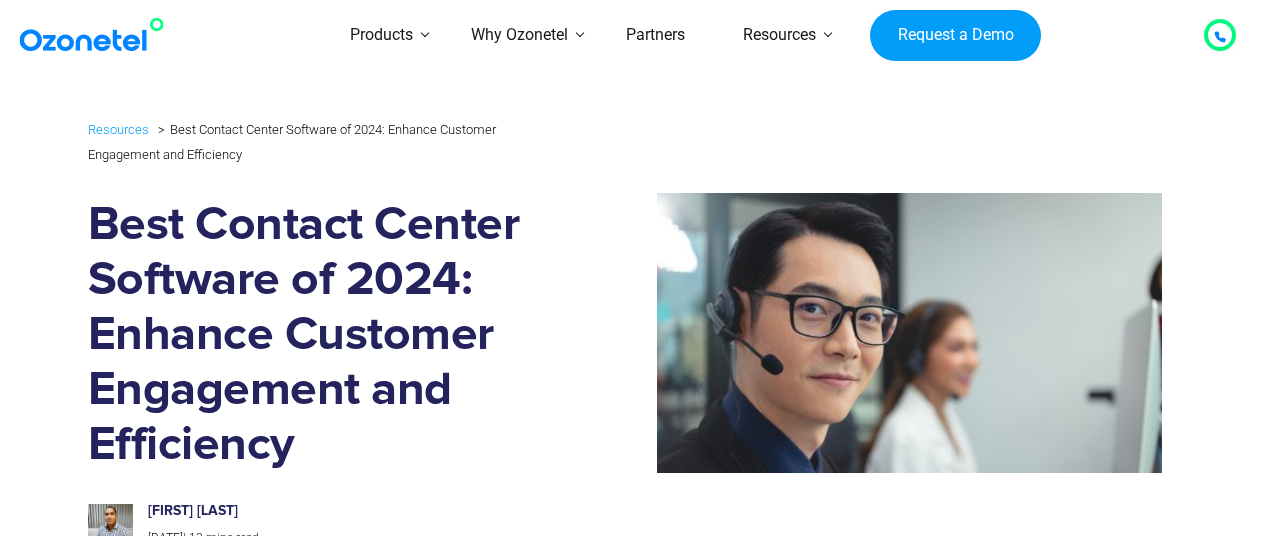 scroll, scrollTop: 0, scrollLeft: 0, axis: both 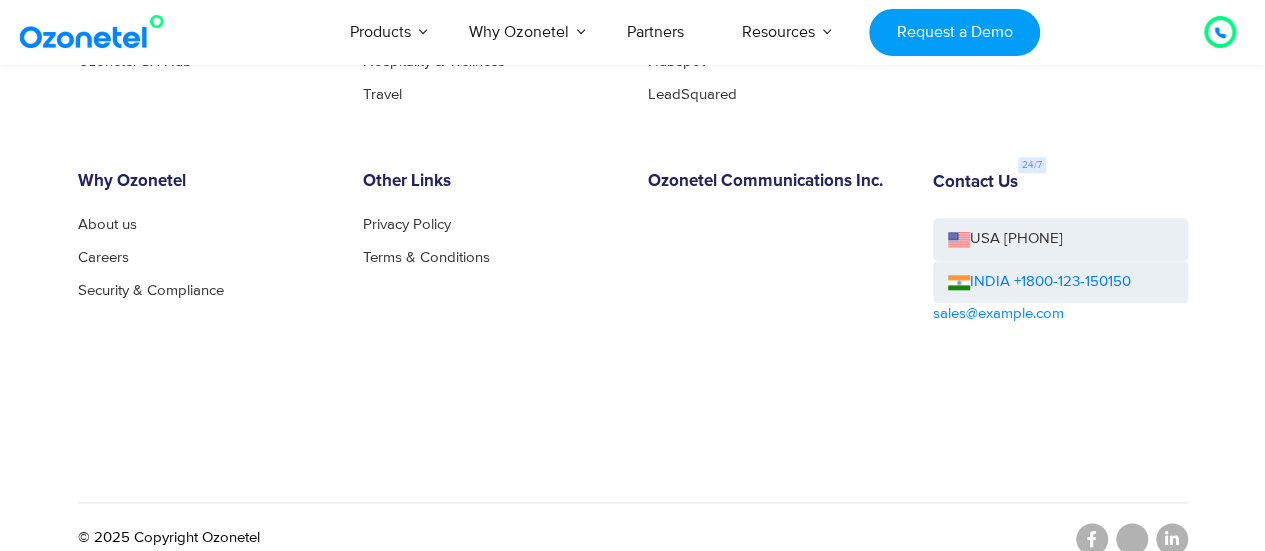 click on "Products
Call Center Solution
Business Phone System
HIPAA Compliant Call Center
Sales Dialer Solution
Ozonetel CX Hub
Customer Stories
E-commerce
Tripling capacity with automation
Food Delivery
Banking & Finance
Hospitality & Wellness
Travel
CTI Integrations
Zoho
Zendesk
Salesforce
Freshdesk
Hubspot
LeadSquared
Resources
Blog
Ebooks
Customer Stories
Ozonetel Customer Hub
Why Ozonetel
About us
Careers
Security & Compliance
Other Links
Privacy Policy
Terms & Conditions
Ozonetel Communications Inc.
Contact Us
USA +1-408-440-5445
INDIA +1800-123-150150
sales@ozonetel.com
© 2025 Copyright Ozonetel" at bounding box center (632, 176) 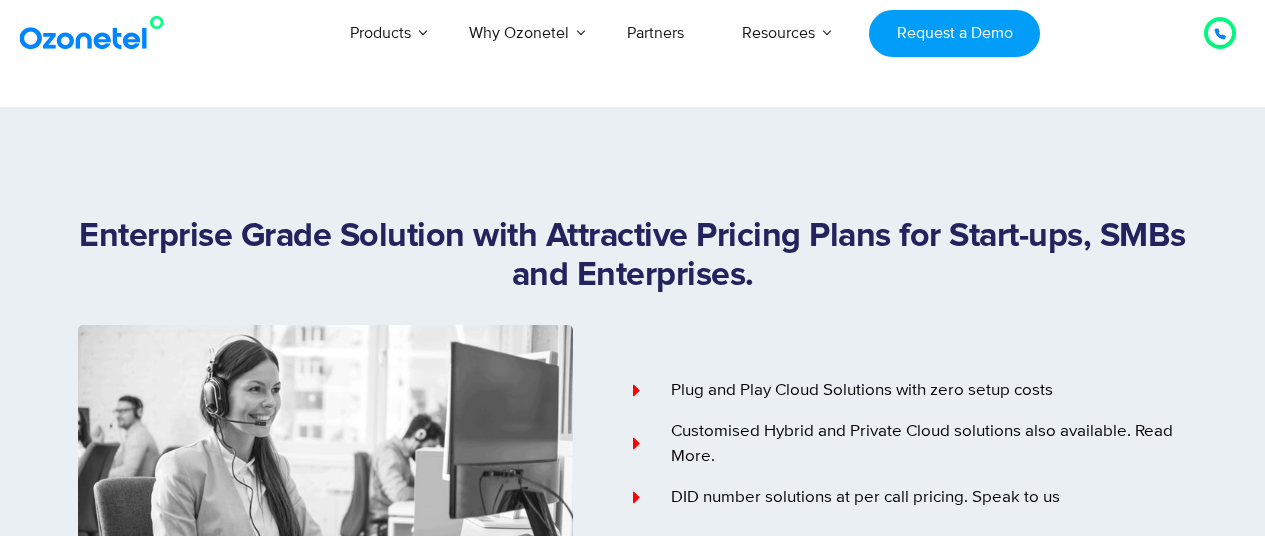 scroll, scrollTop: 0, scrollLeft: 0, axis: both 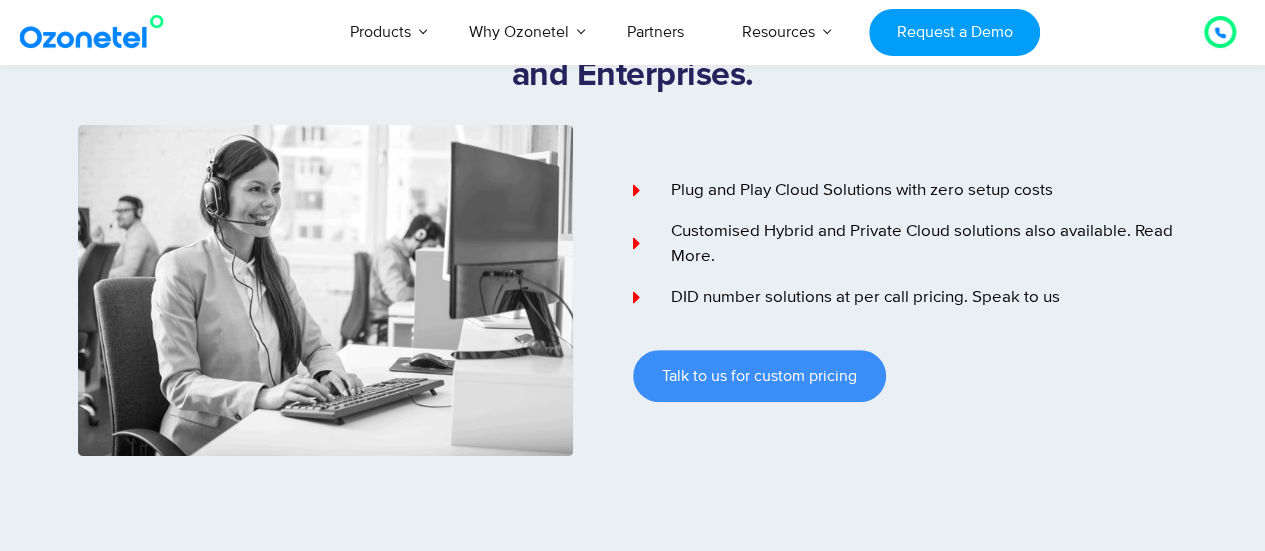 click at bounding box center (355, 290) 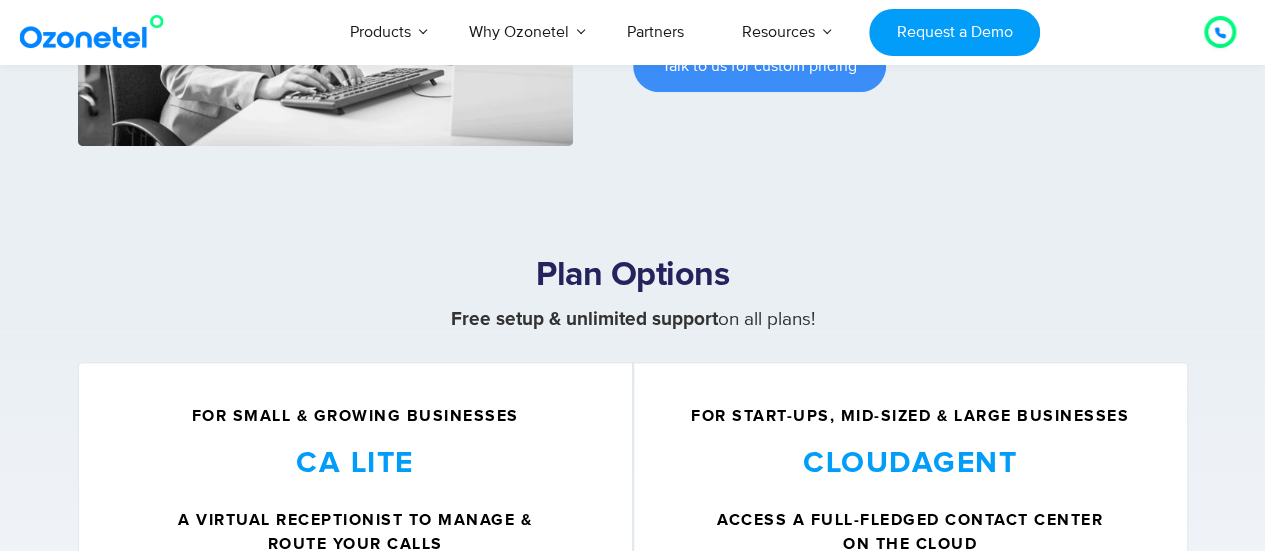 scroll, scrollTop: 700, scrollLeft: 0, axis: vertical 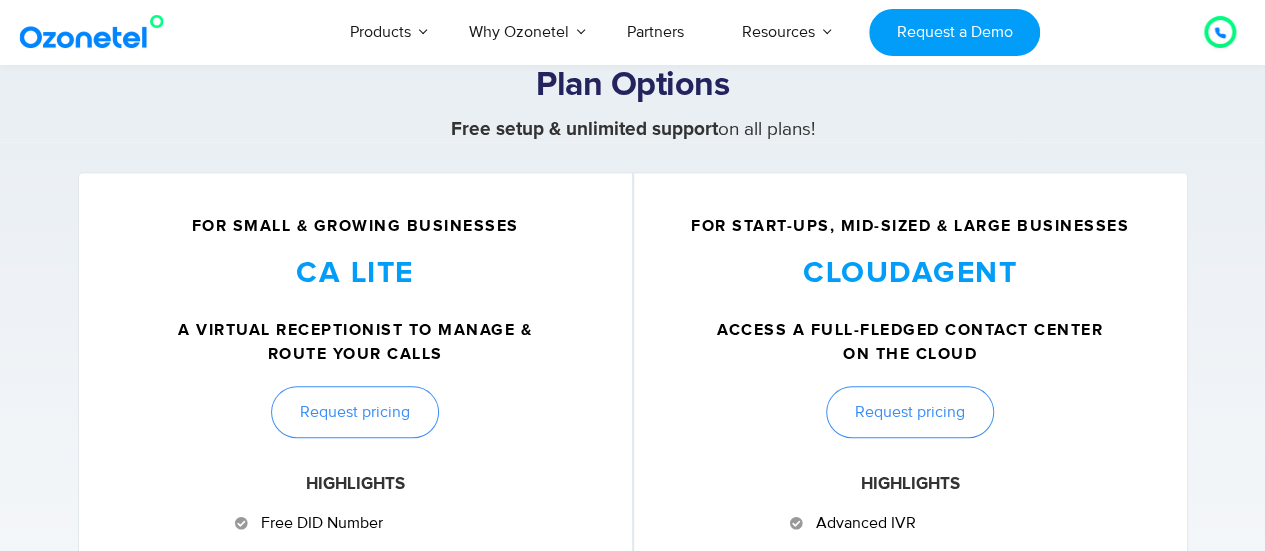 click on "Free setup & unlimited support" at bounding box center (584, 129) 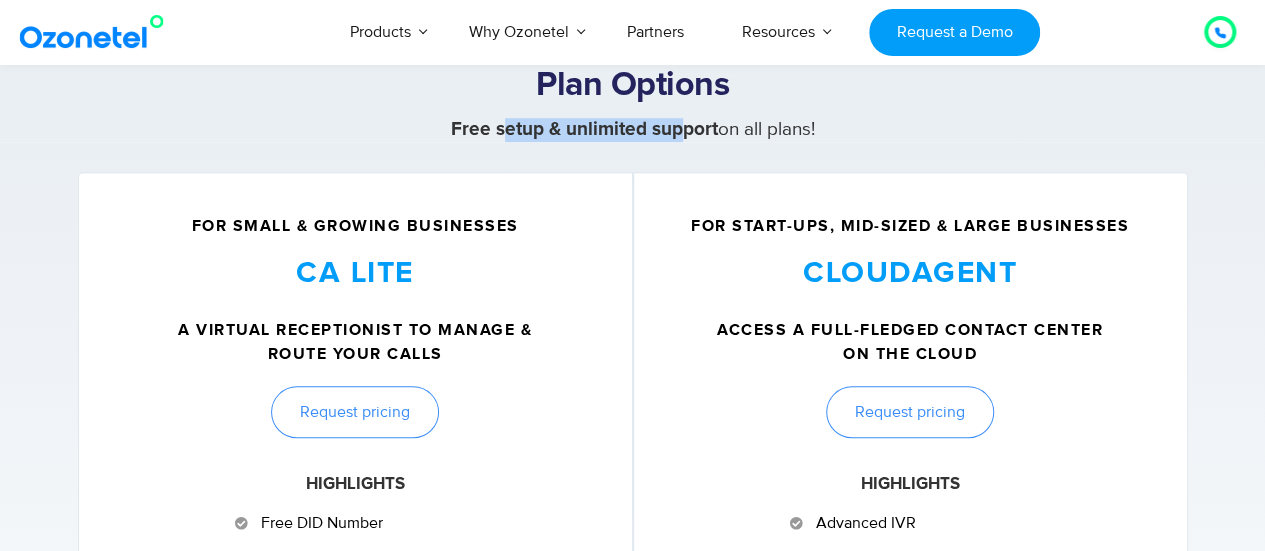 drag, startPoint x: 679, startPoint y: 131, endPoint x: 500, endPoint y: 136, distance: 179.06982 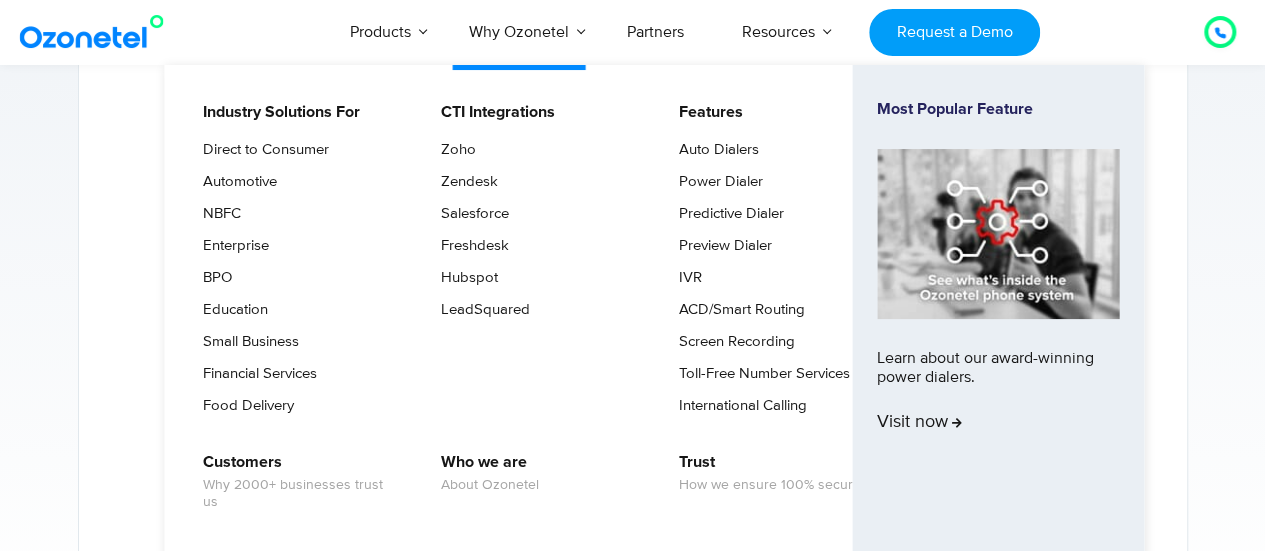 scroll, scrollTop: 700, scrollLeft: 0, axis: vertical 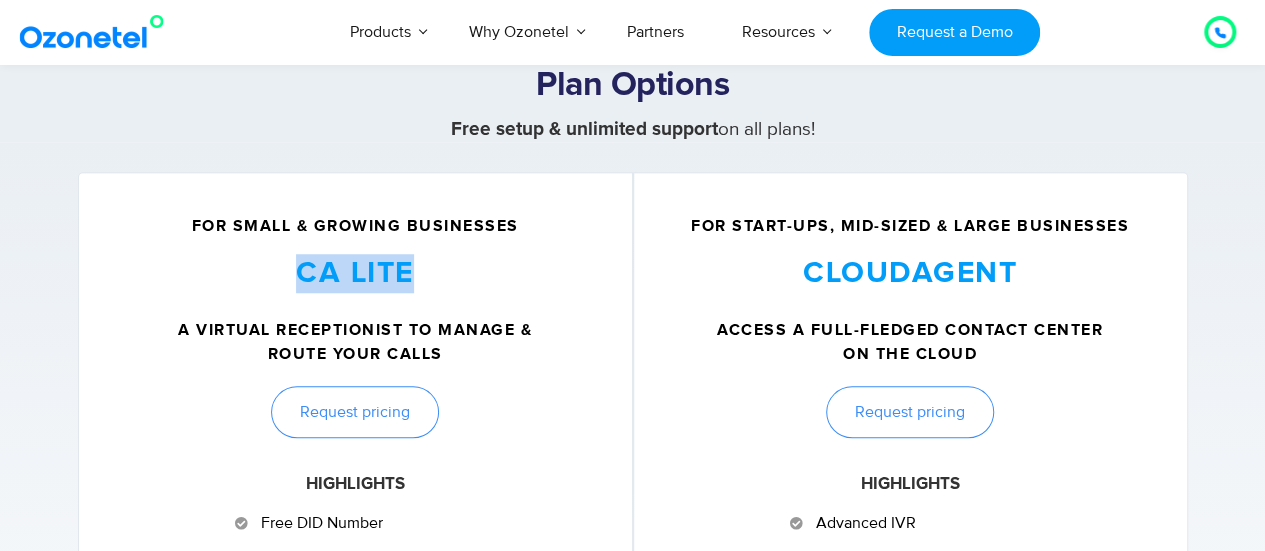 drag, startPoint x: 304, startPoint y: 277, endPoint x: 423, endPoint y: 277, distance: 119 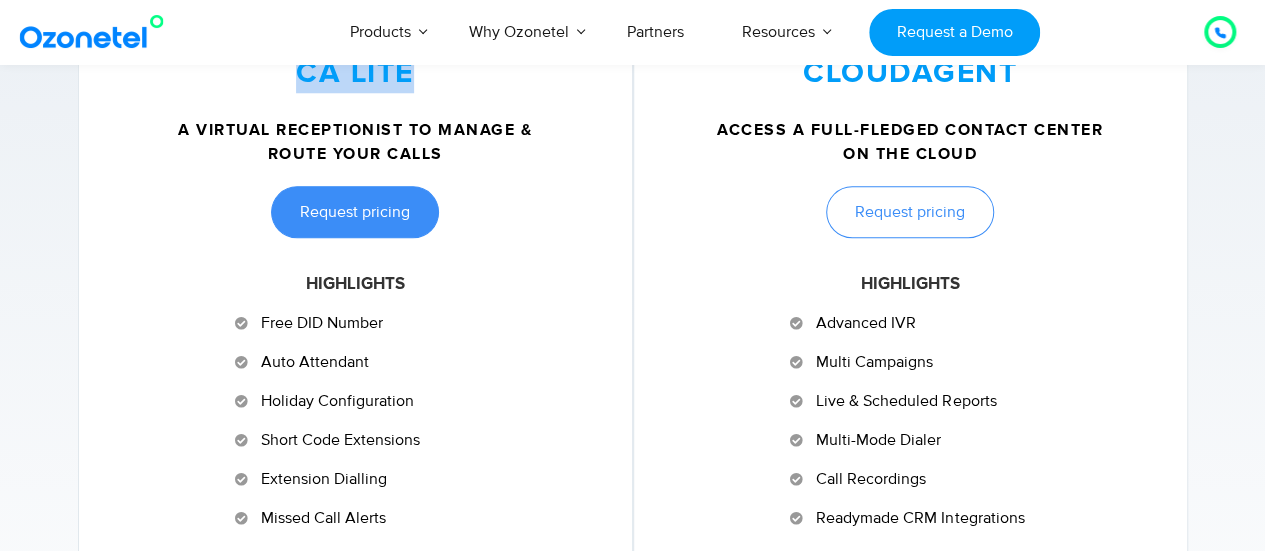 click on "Request pricing" at bounding box center (355, 212) 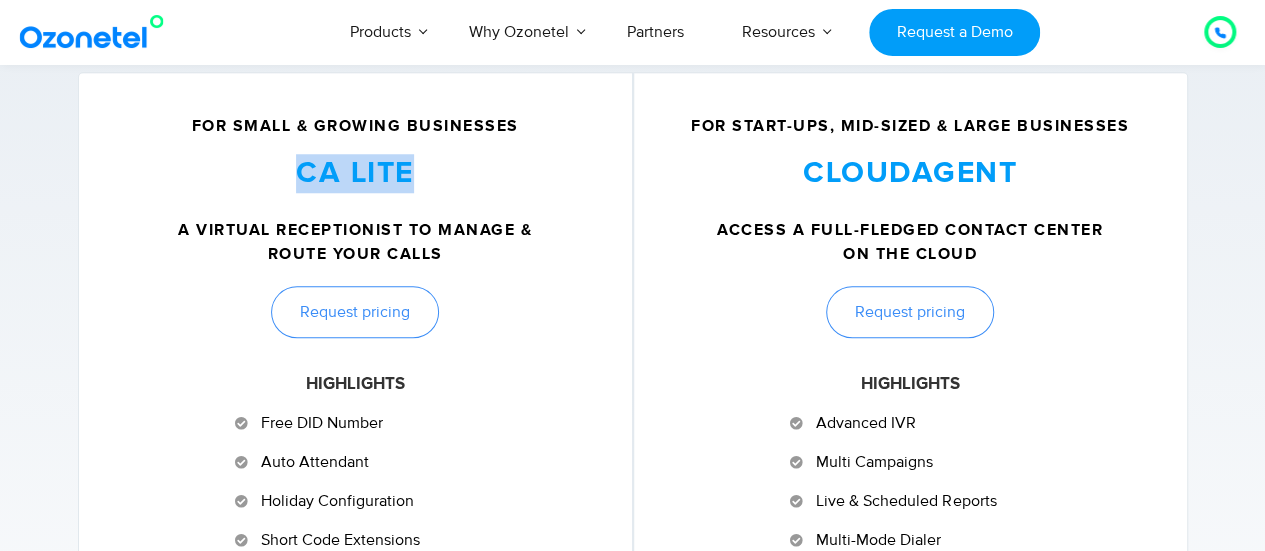 scroll, scrollTop: 609, scrollLeft: 0, axis: vertical 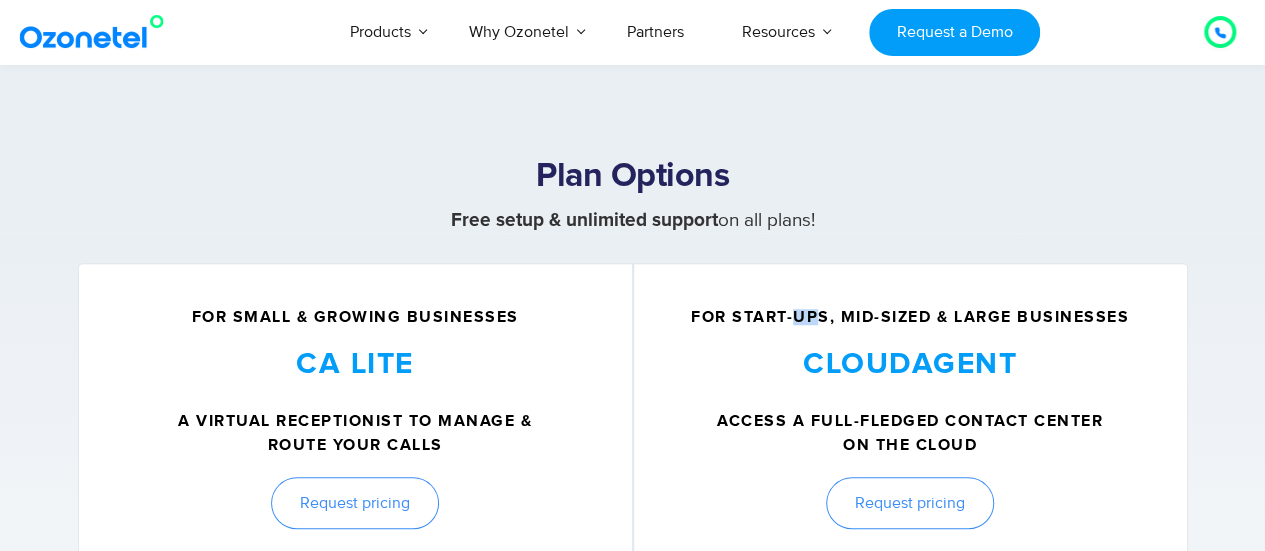 drag, startPoint x: 792, startPoint y: 317, endPoint x: 844, endPoint y: 319, distance: 52.03845 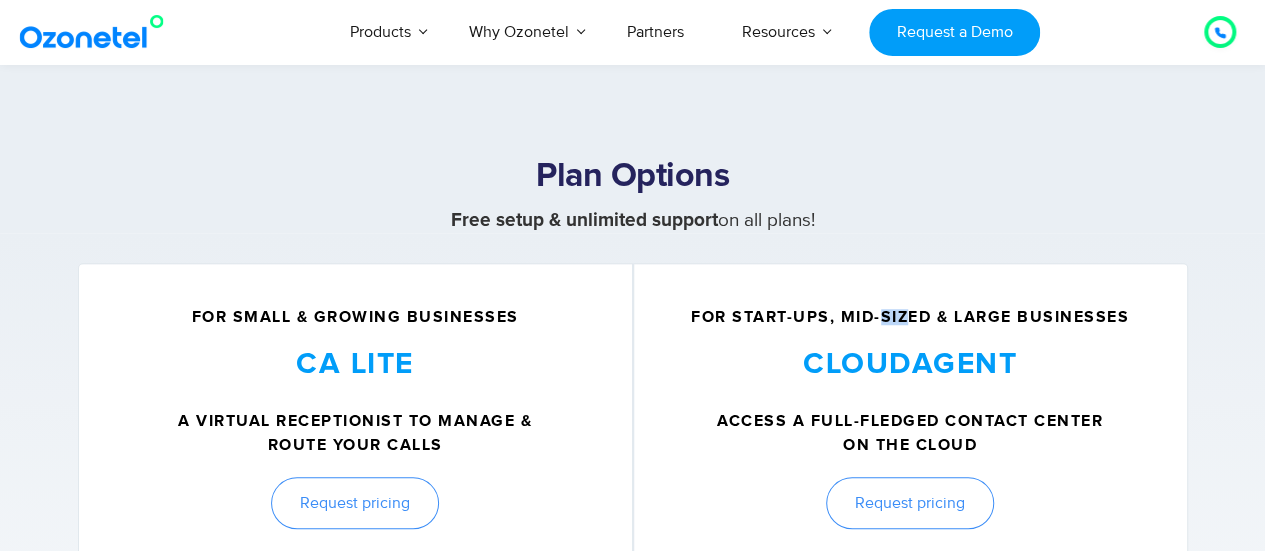 drag, startPoint x: 889, startPoint y: 317, endPoint x: 906, endPoint y: 317, distance: 17 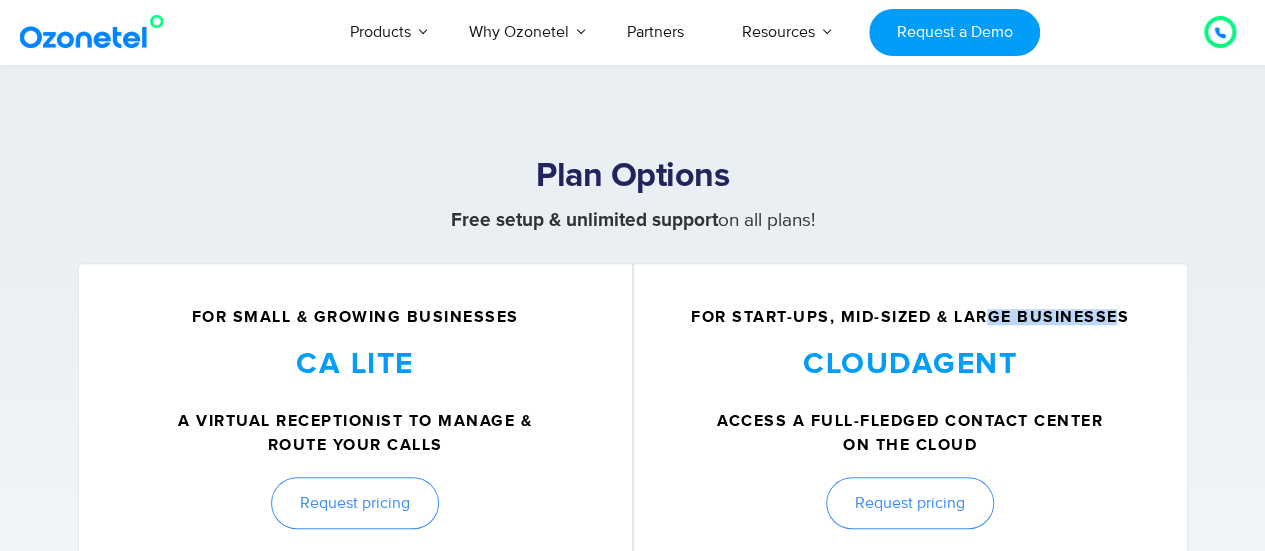 drag, startPoint x: 988, startPoint y: 319, endPoint x: 1120, endPoint y: 321, distance: 132.01515 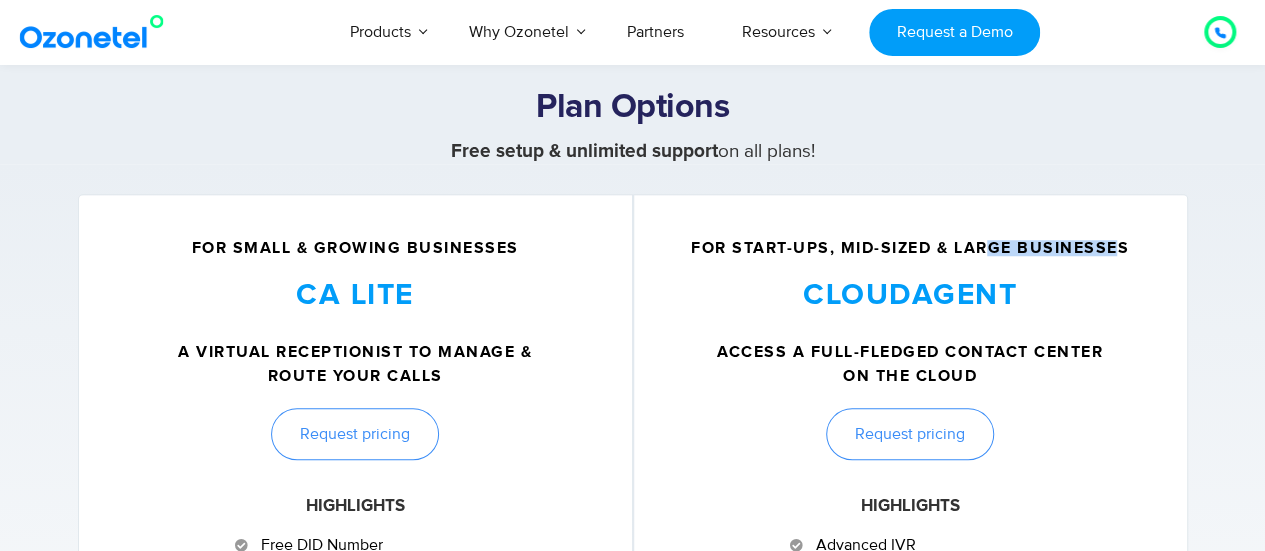 scroll, scrollTop: 709, scrollLeft: 0, axis: vertical 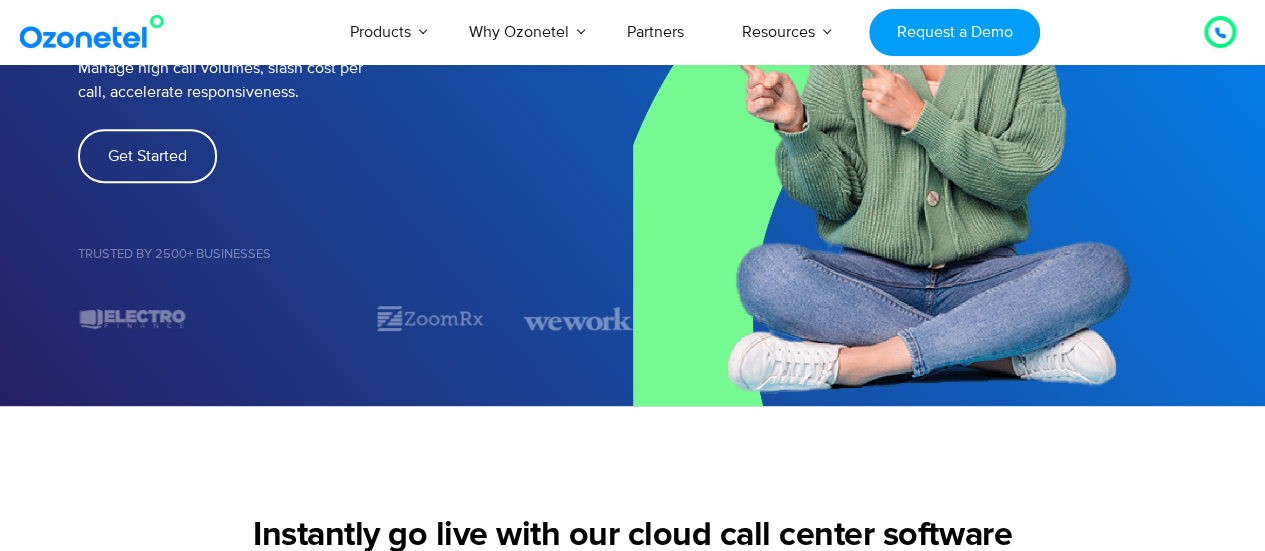 click on "Instantly go live with our cloud call center software
Call center software  from  Ozonetel  is specifically designed to boost sales and customer service agent performance while giving control and visibility to managers. Some of our most innovative solutions include a  modern IVR   for a more proactive inbound calling experience,  CRM integrations  with popular softwares like  Hubspot  and  Salesforce , and industry leading features such as  smart routing &  ACD   and advanced  sentiment analysis .
Inbound Support Solution Boost service levels with our inbound call center solution
Learn more
Outbound Service & Sales Connect faster with our outbound dialers and more
Learn more" at bounding box center [632, 722] 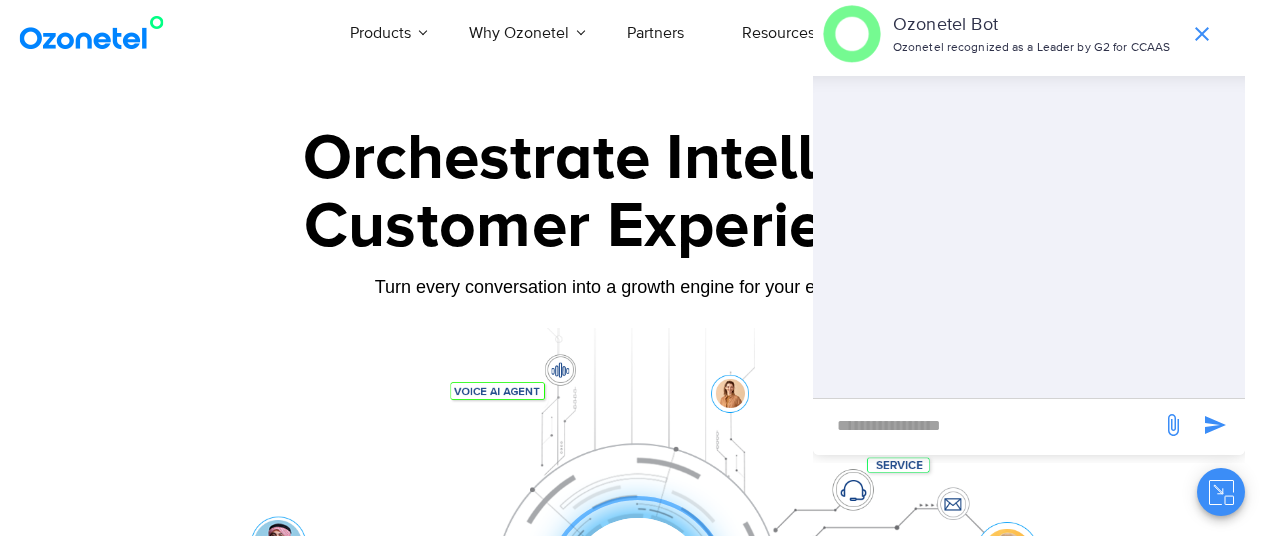 scroll, scrollTop: 0, scrollLeft: 0, axis: both 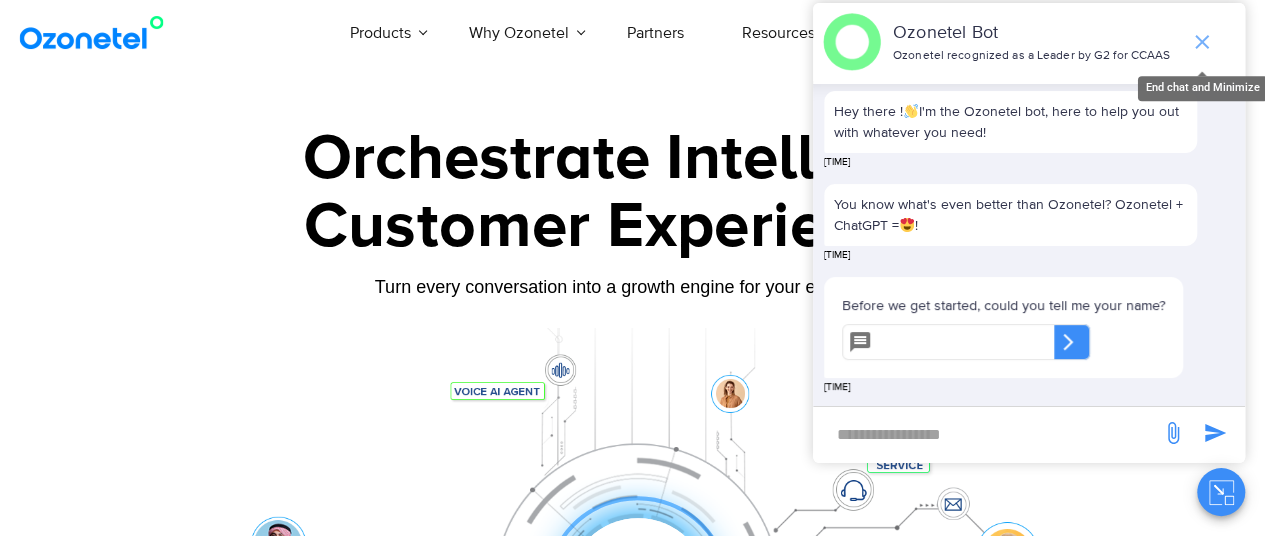 click 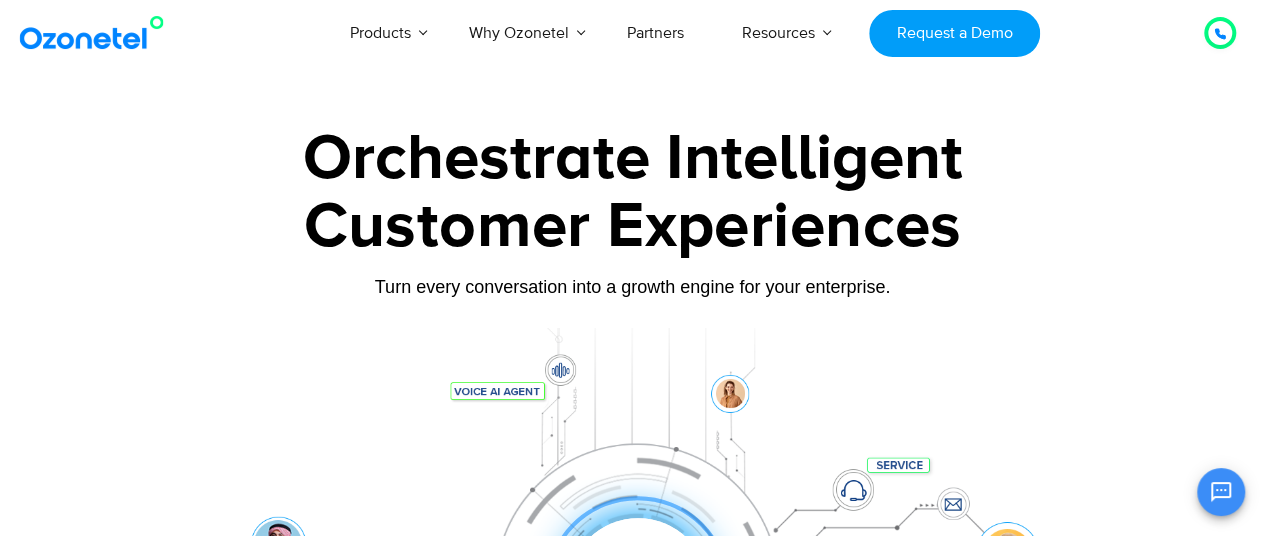 scroll, scrollTop: 68, scrollLeft: 0, axis: vertical 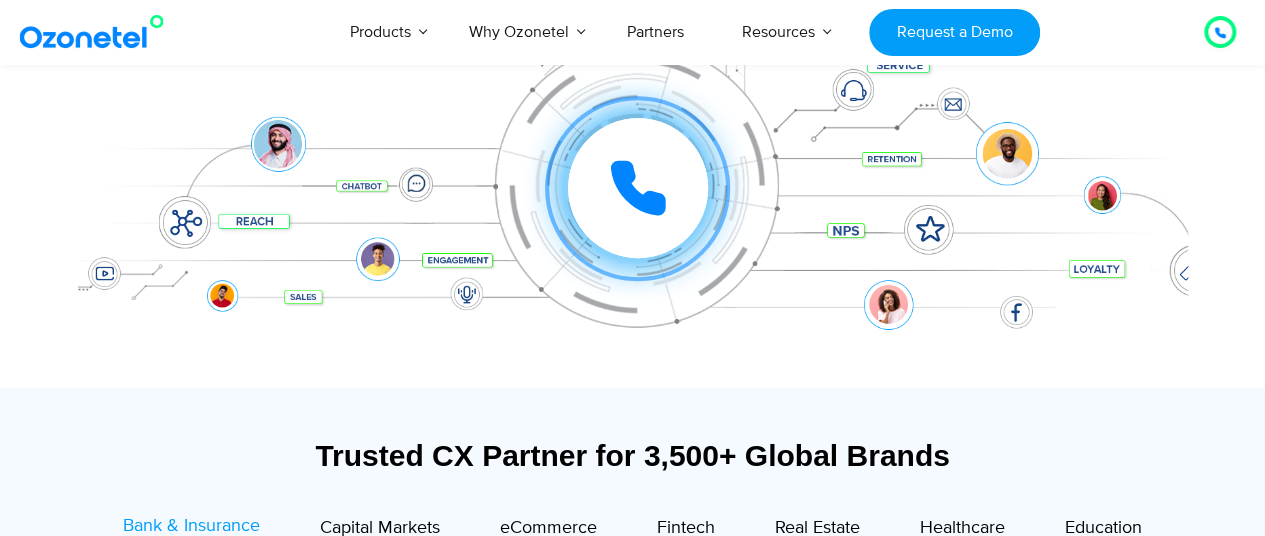click on "Click to experience it!
Call in progress...
1 2 3 4 5 6 7 8 9
# 0" at bounding box center (633, 148) 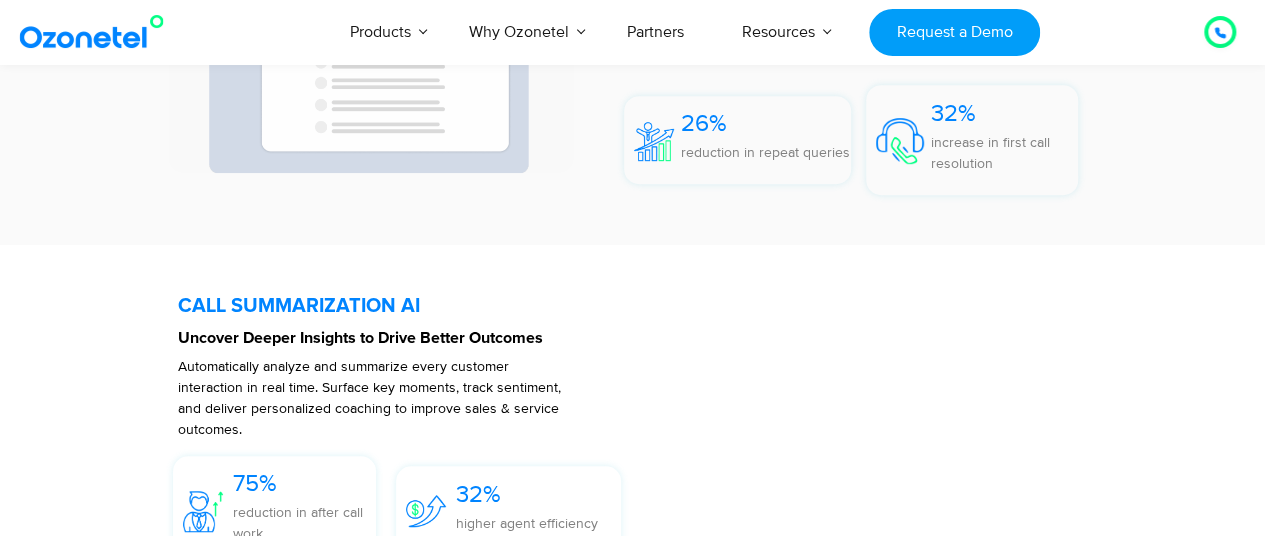 scroll, scrollTop: 4446, scrollLeft: 0, axis: vertical 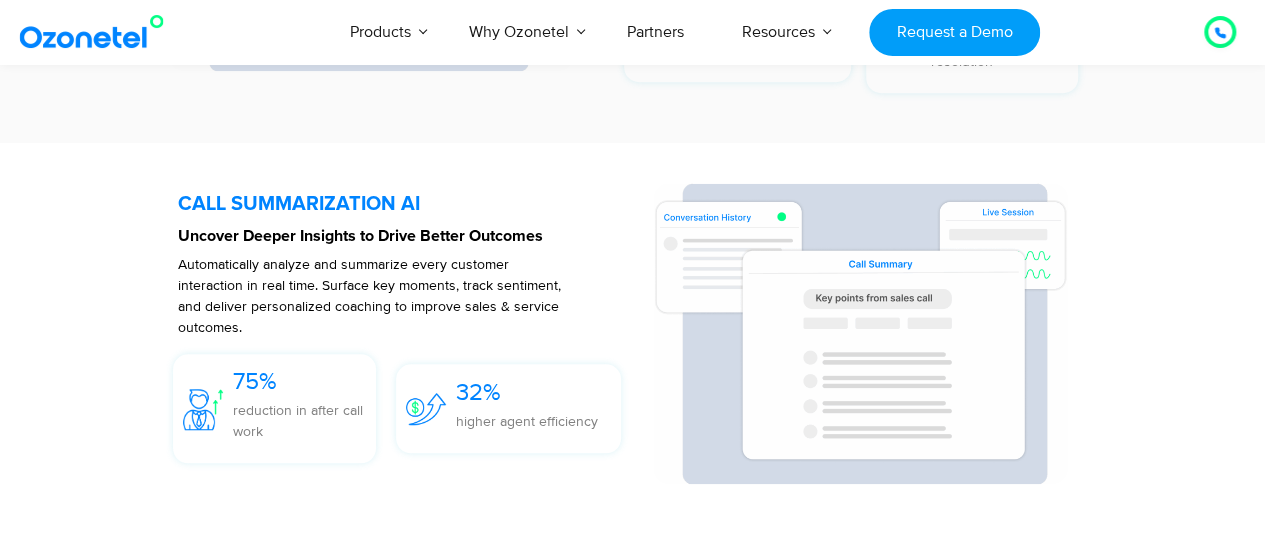 click on "CALL SUMMARIZATION AI
Uncover Deeper Insights to Drive Better Outcomes
Automatically analyze and summarize every customer interaction in real time. Surface key moments, track sentiment, and deliver personalized coaching to improve sales & service outcomes.
75%
reduction in after call work
32%
higher agent efficiency" at bounding box center (633, 333) 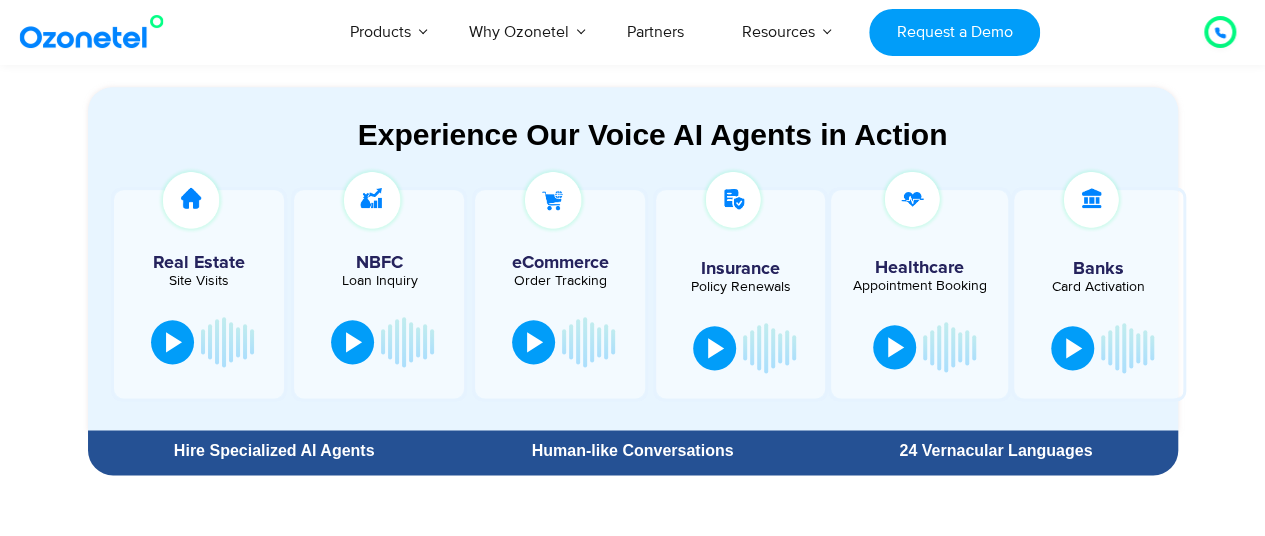 scroll, scrollTop: 1046, scrollLeft: 0, axis: vertical 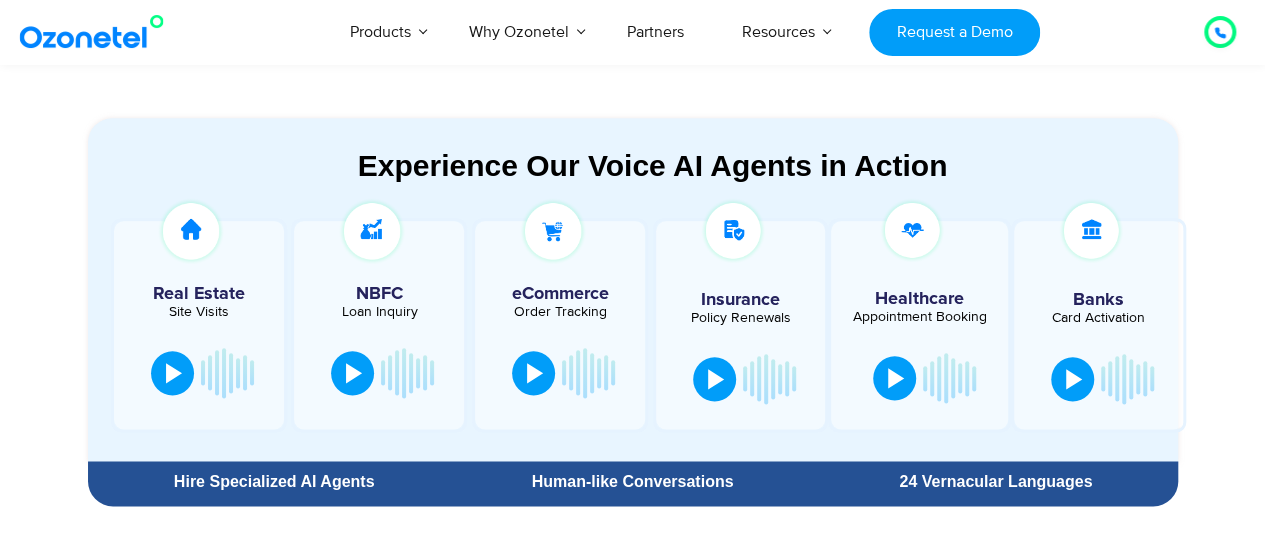 drag, startPoint x: 725, startPoint y: 232, endPoint x: 1217, endPoint y: 246, distance: 492.19916 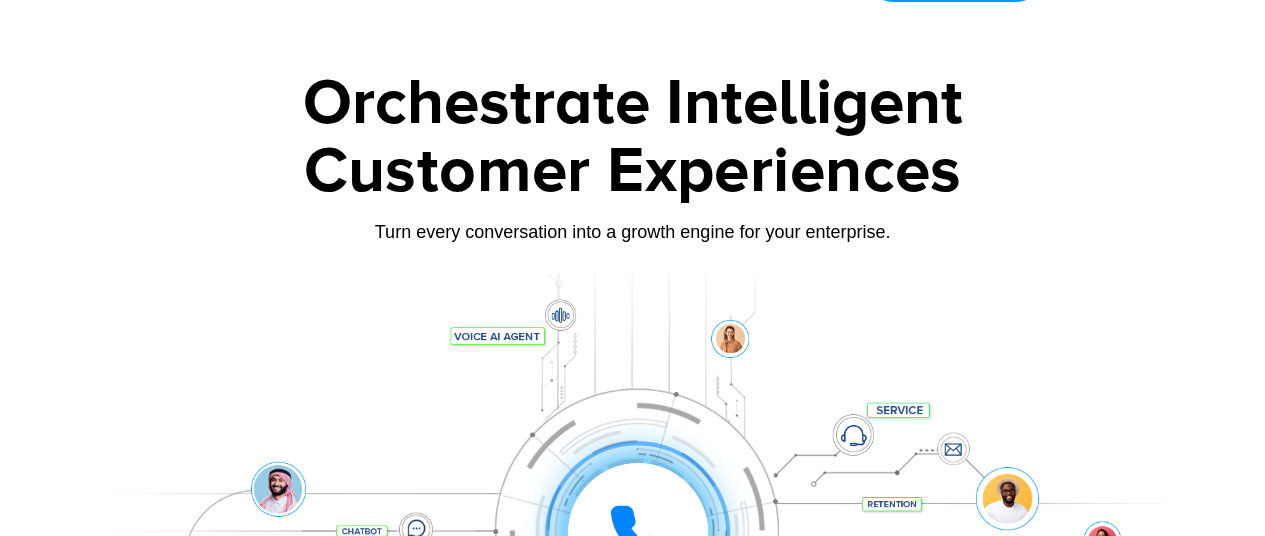 scroll, scrollTop: 0, scrollLeft: 0, axis: both 